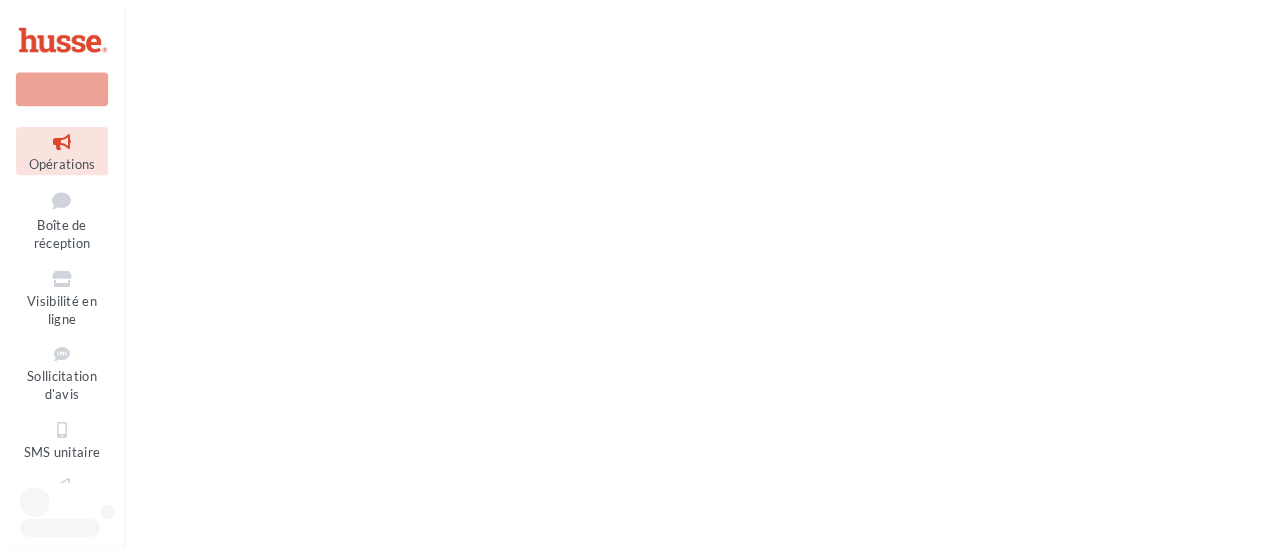 scroll, scrollTop: 0, scrollLeft: 0, axis: both 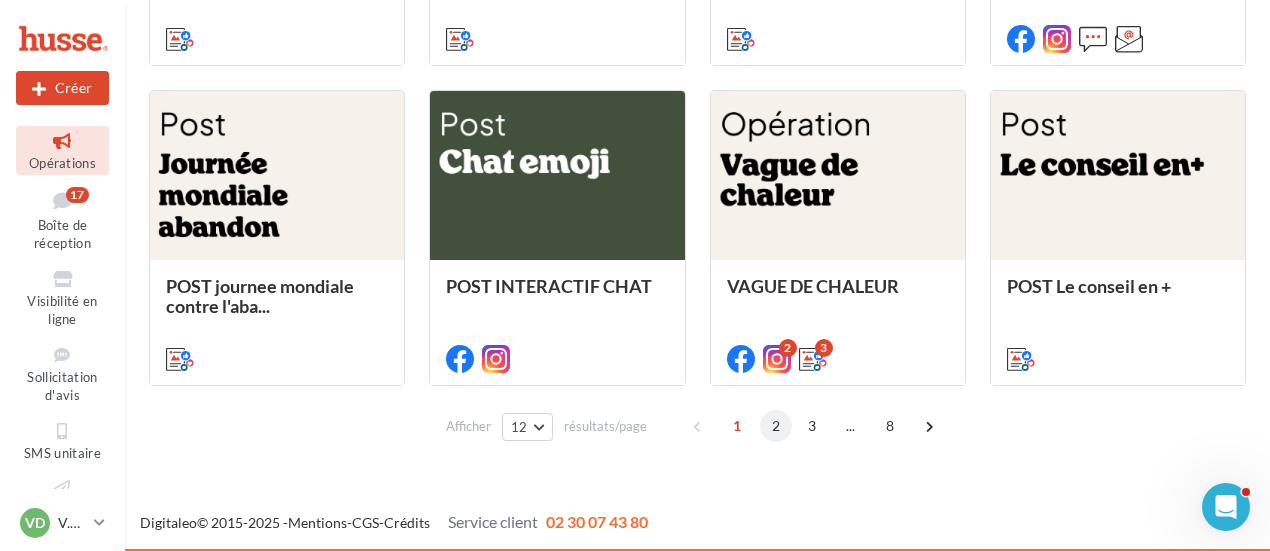click on "2" at bounding box center [776, 426] 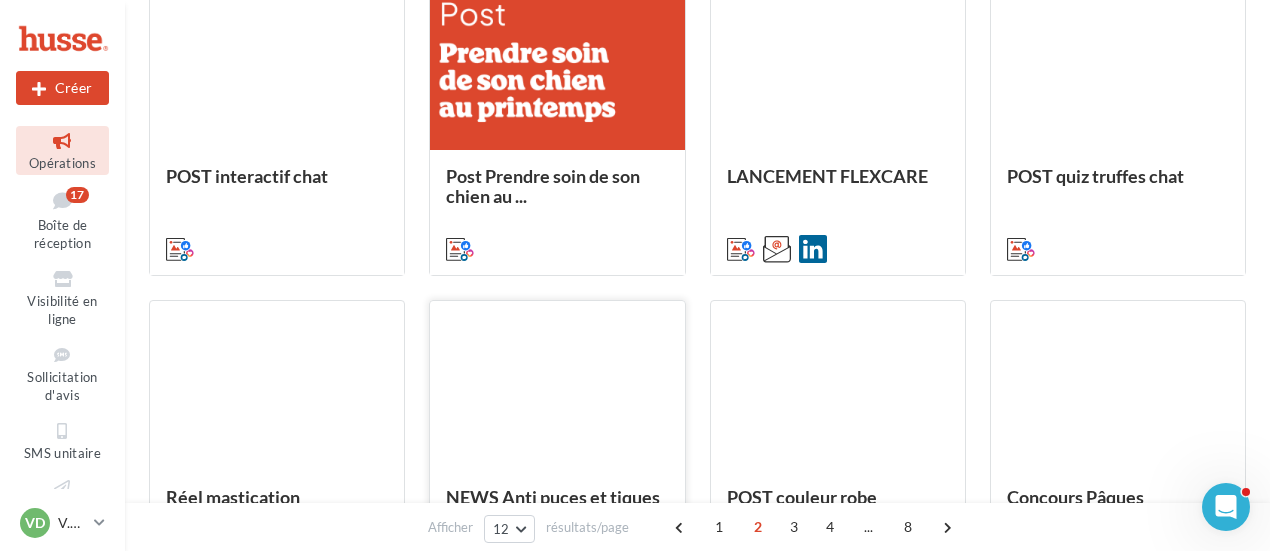 scroll, scrollTop: 1106, scrollLeft: 0, axis: vertical 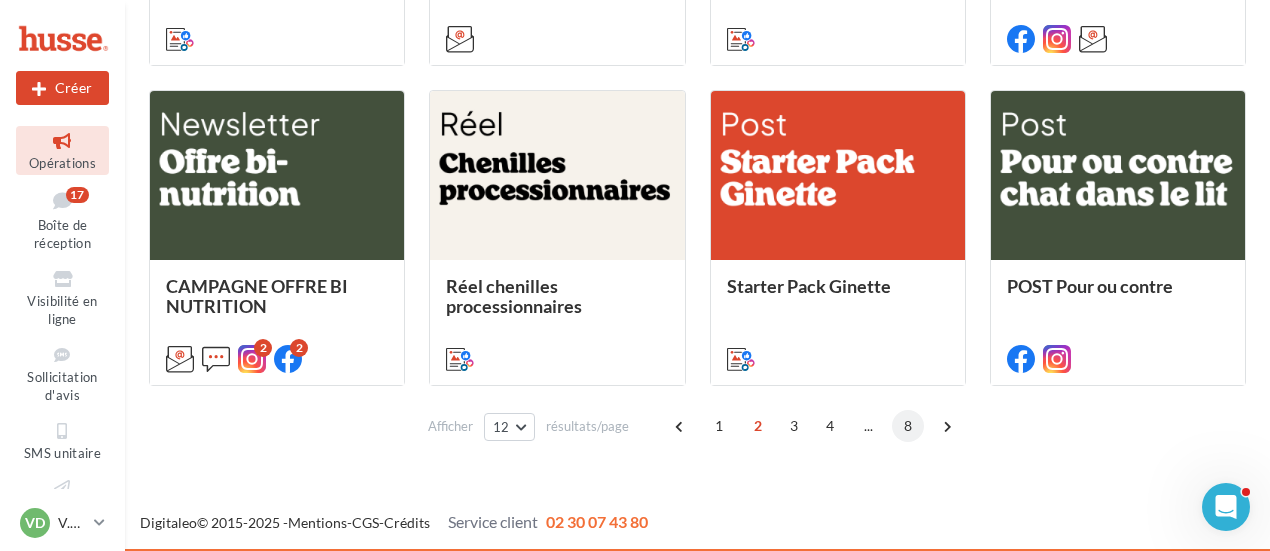 click on "8" at bounding box center [908, 426] 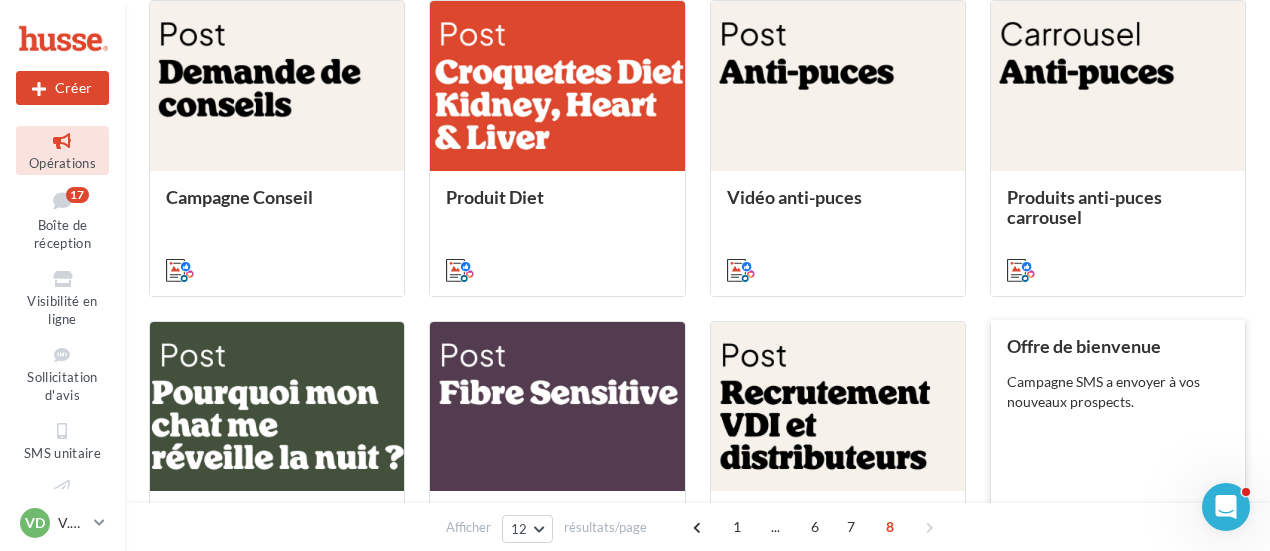 scroll, scrollTop: 975, scrollLeft: 0, axis: vertical 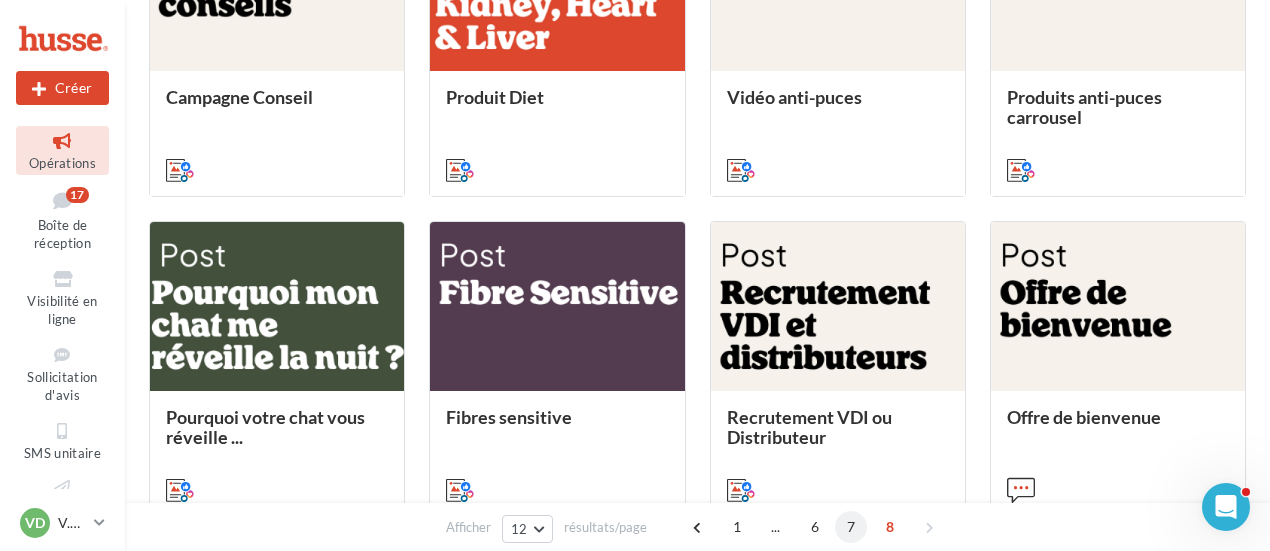 click on "7" at bounding box center [851, 527] 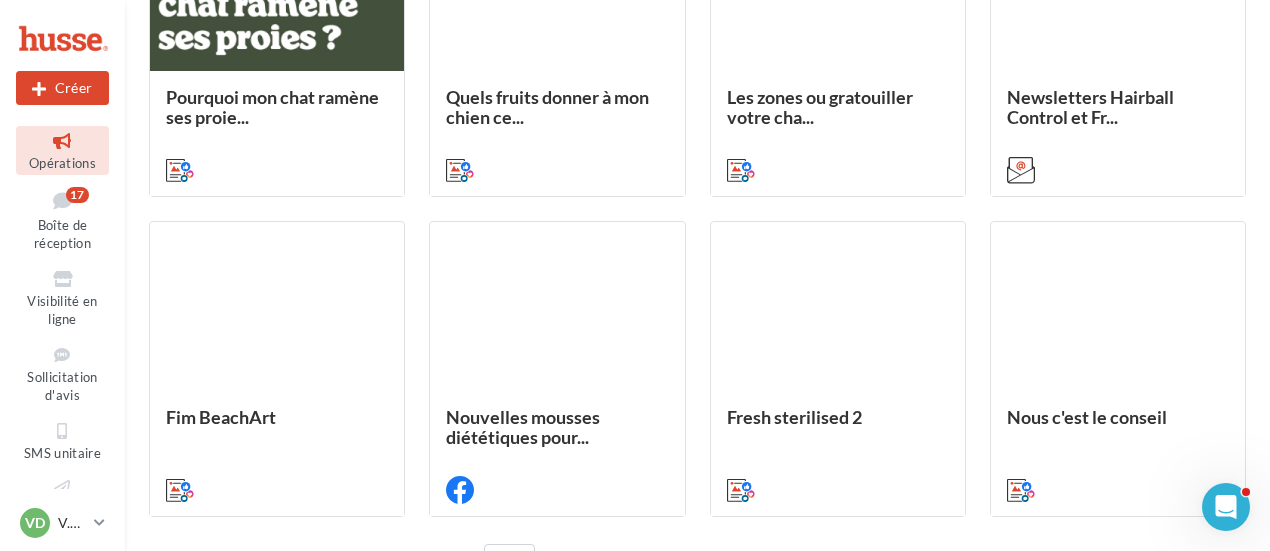 scroll, scrollTop: 1106, scrollLeft: 0, axis: vertical 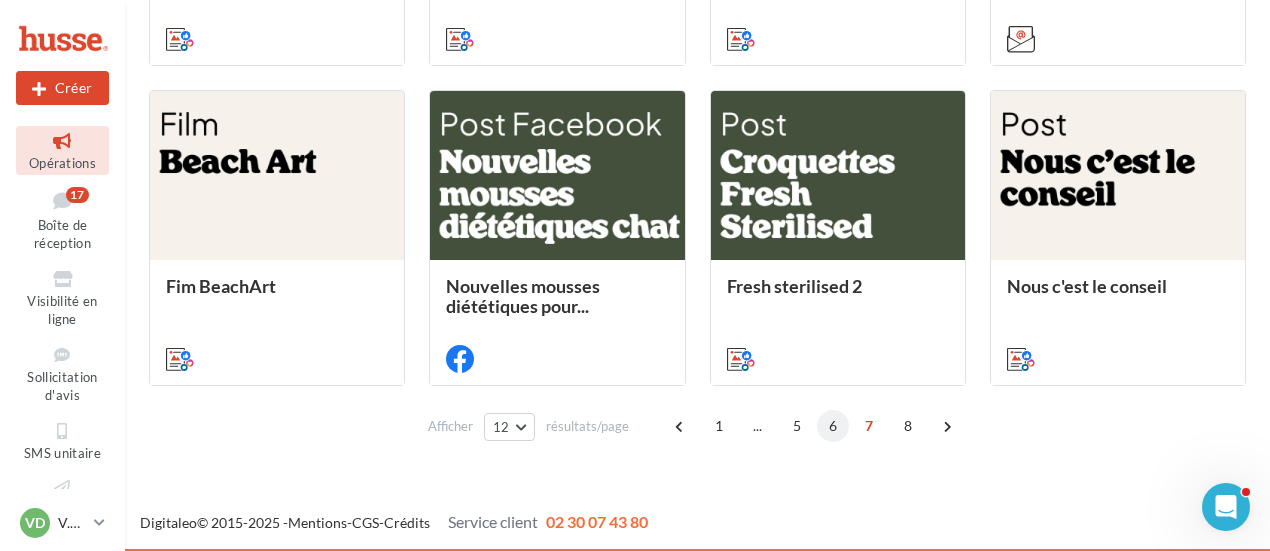 click on "6" at bounding box center [833, 426] 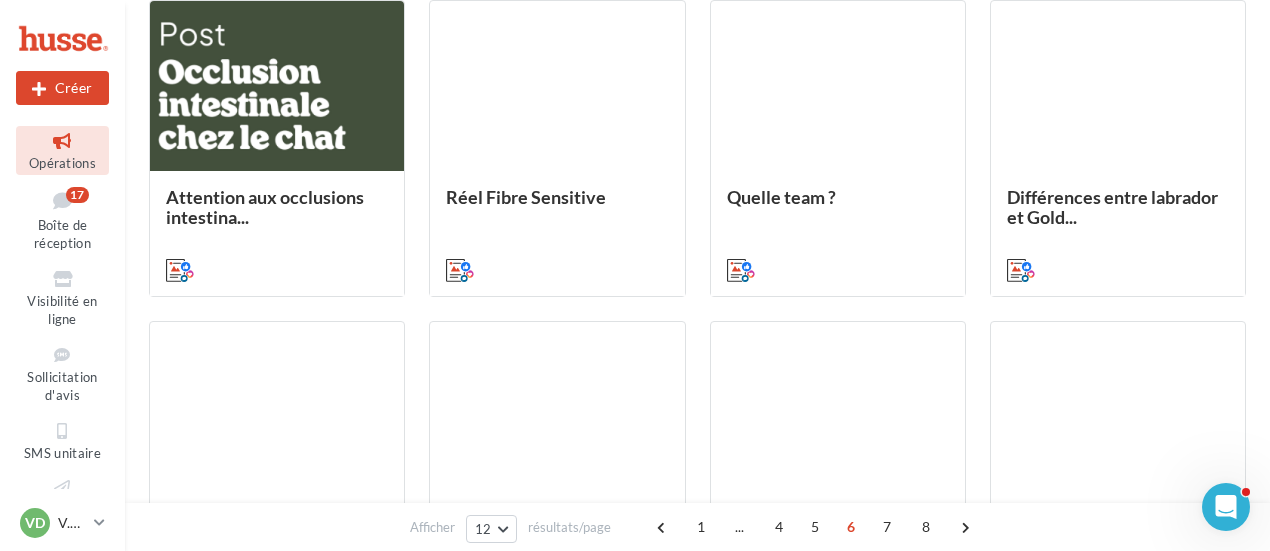 scroll, scrollTop: 975, scrollLeft: 0, axis: vertical 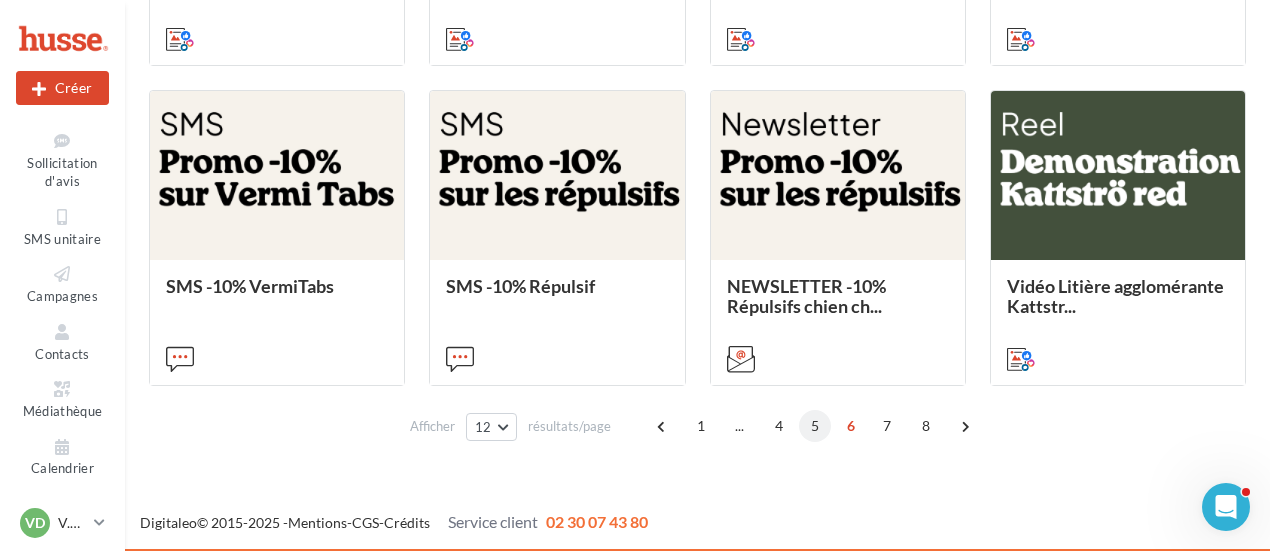 click on "5" at bounding box center (815, 426) 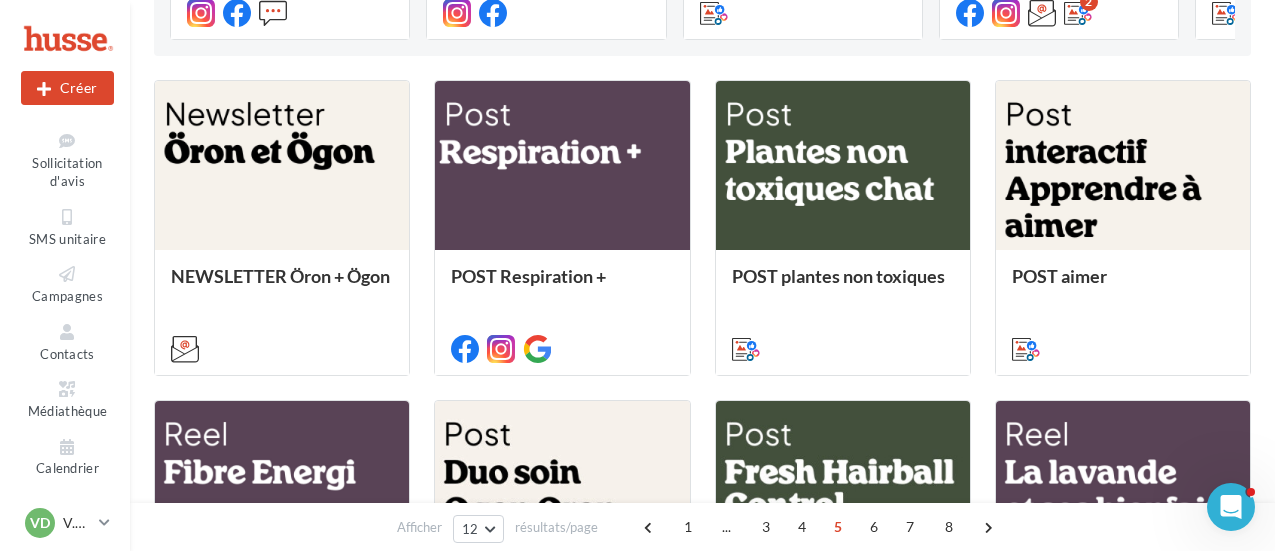 scroll, scrollTop: 1075, scrollLeft: 0, axis: vertical 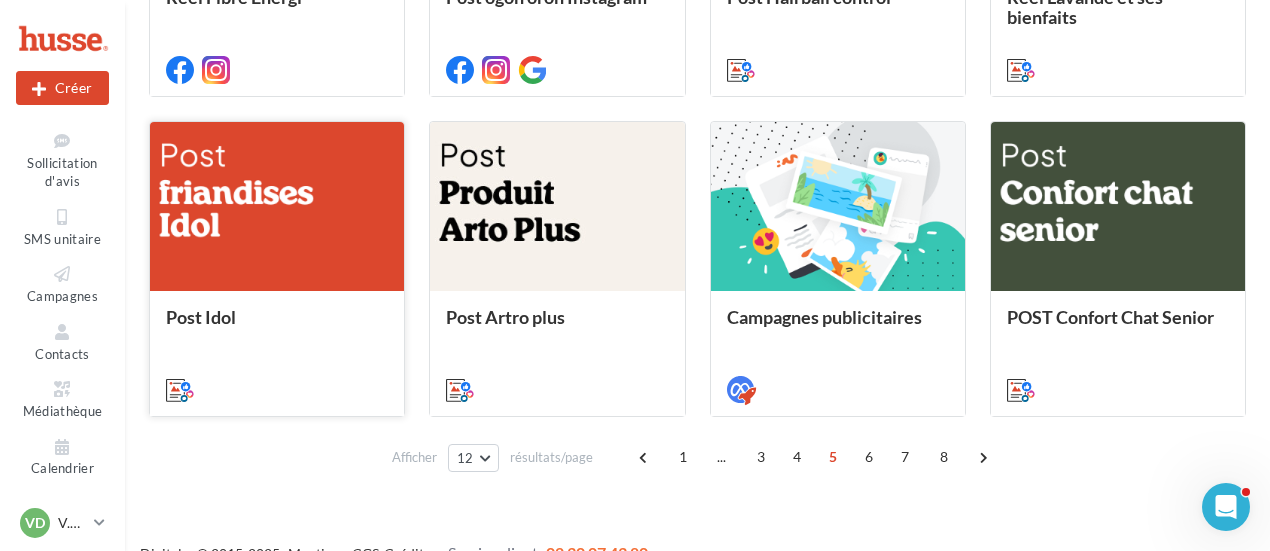 click on "Post Idol" at bounding box center [277, 352] 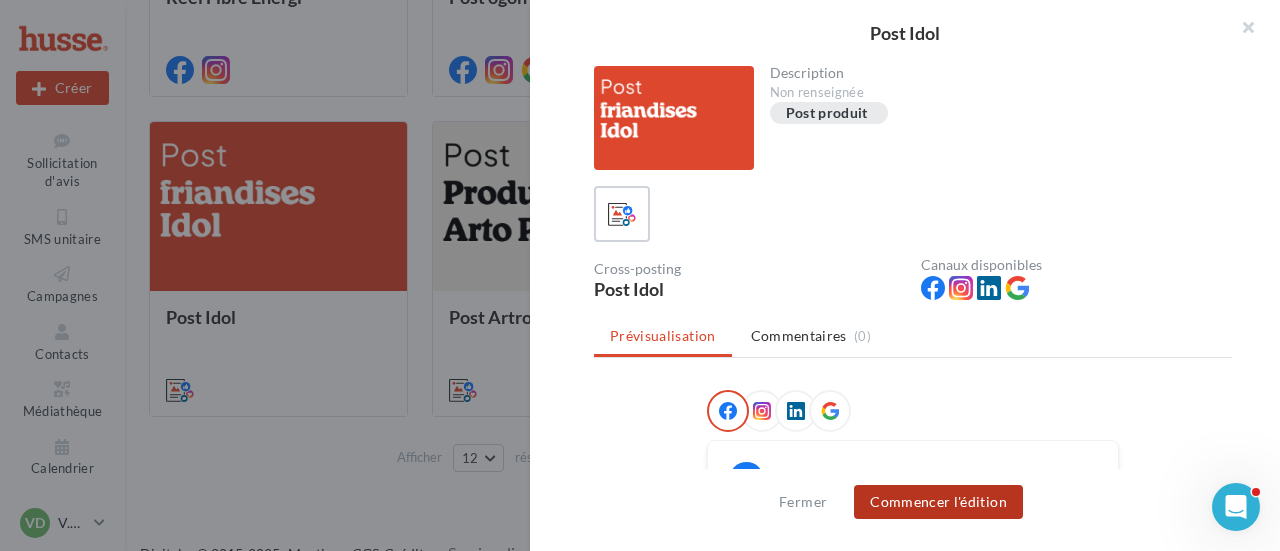 click on "Commencer l'édition" at bounding box center [938, 502] 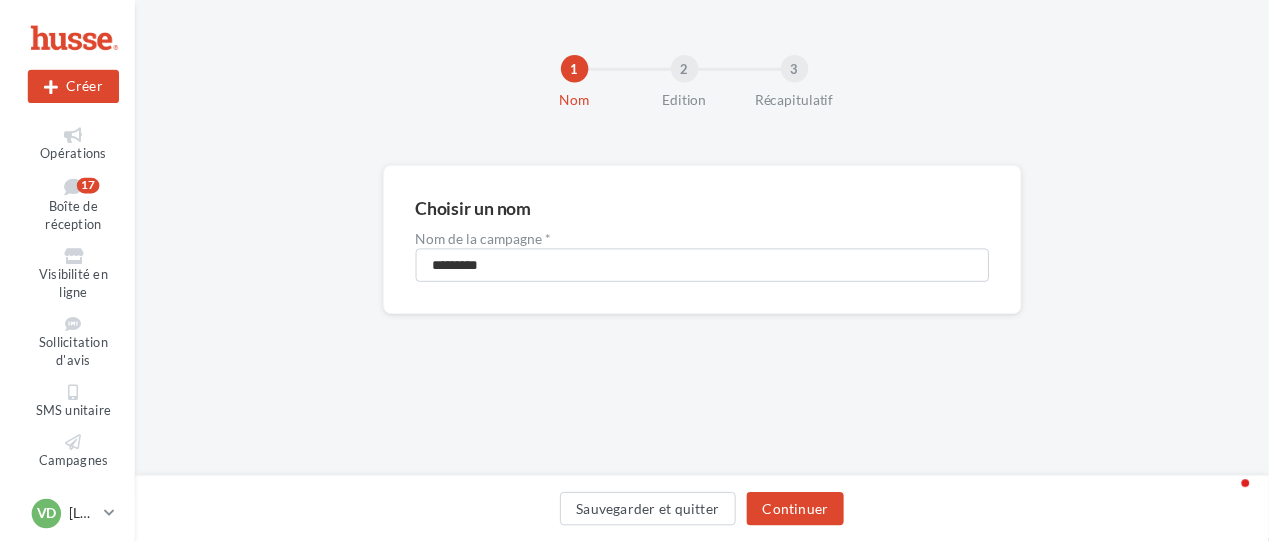 scroll, scrollTop: 0, scrollLeft: 0, axis: both 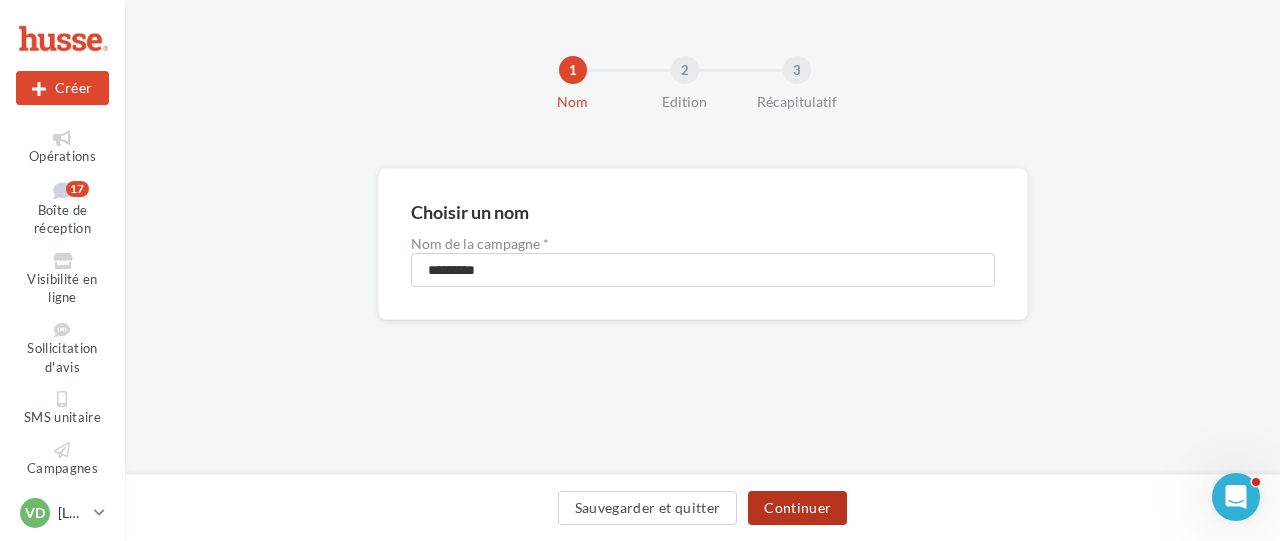 click on "Continuer" at bounding box center (797, 508) 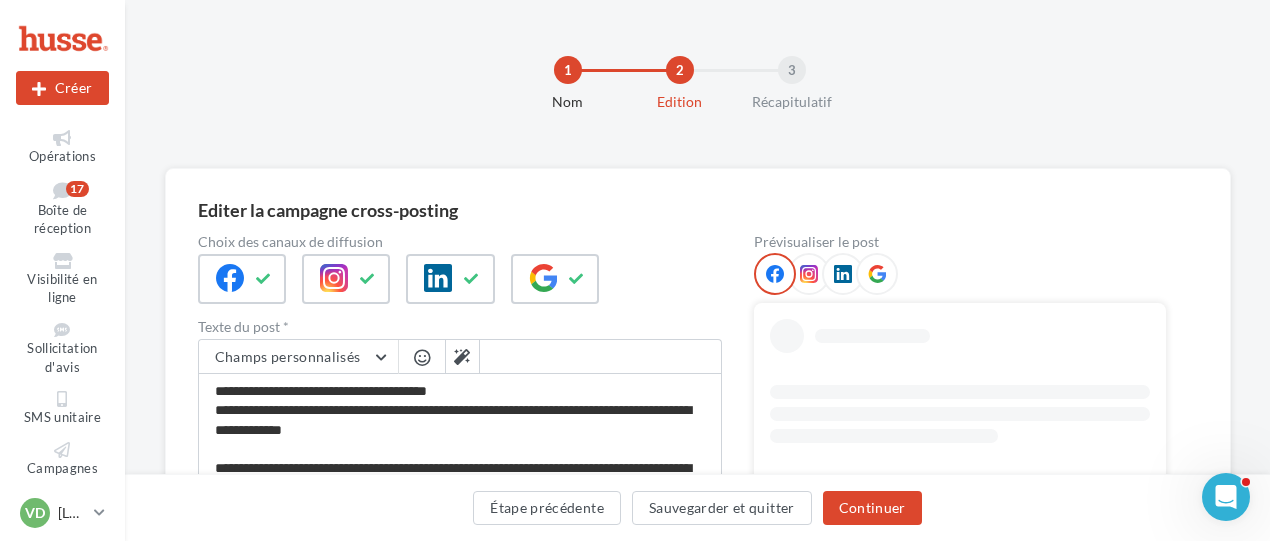 scroll, scrollTop: 100, scrollLeft: 0, axis: vertical 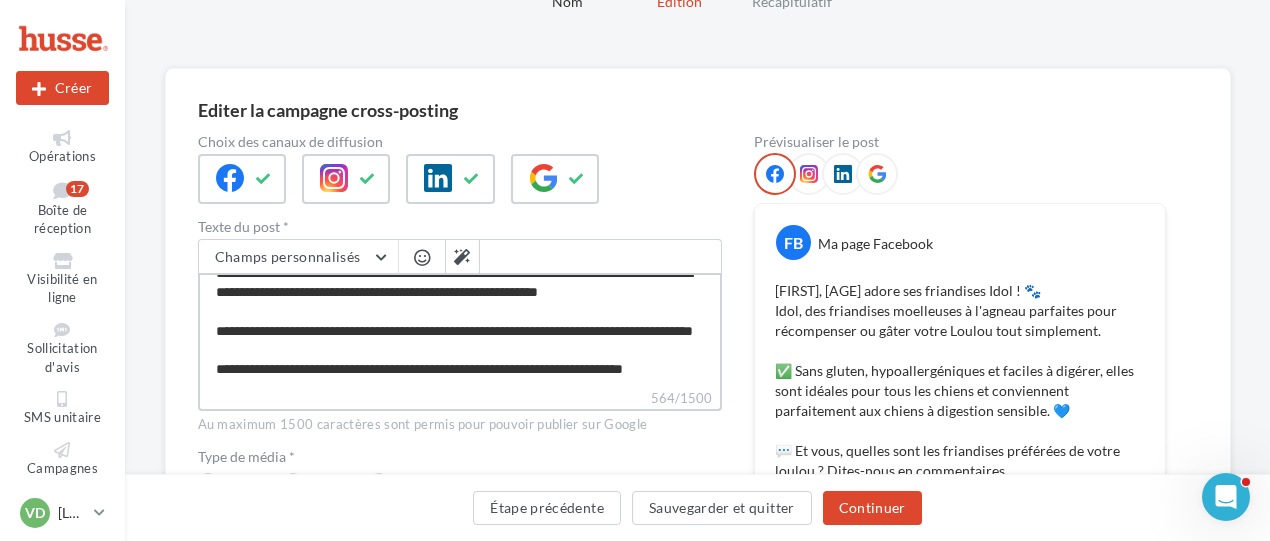 drag, startPoint x: 216, startPoint y: 292, endPoint x: 566, endPoint y: 310, distance: 350.46255 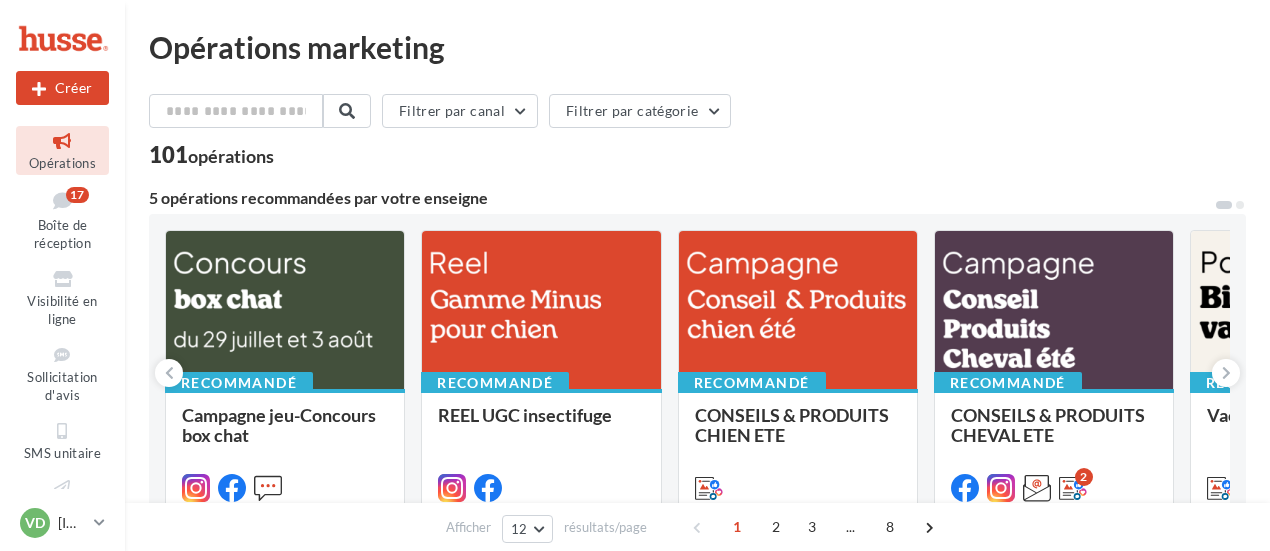 scroll, scrollTop: 0, scrollLeft: 0, axis: both 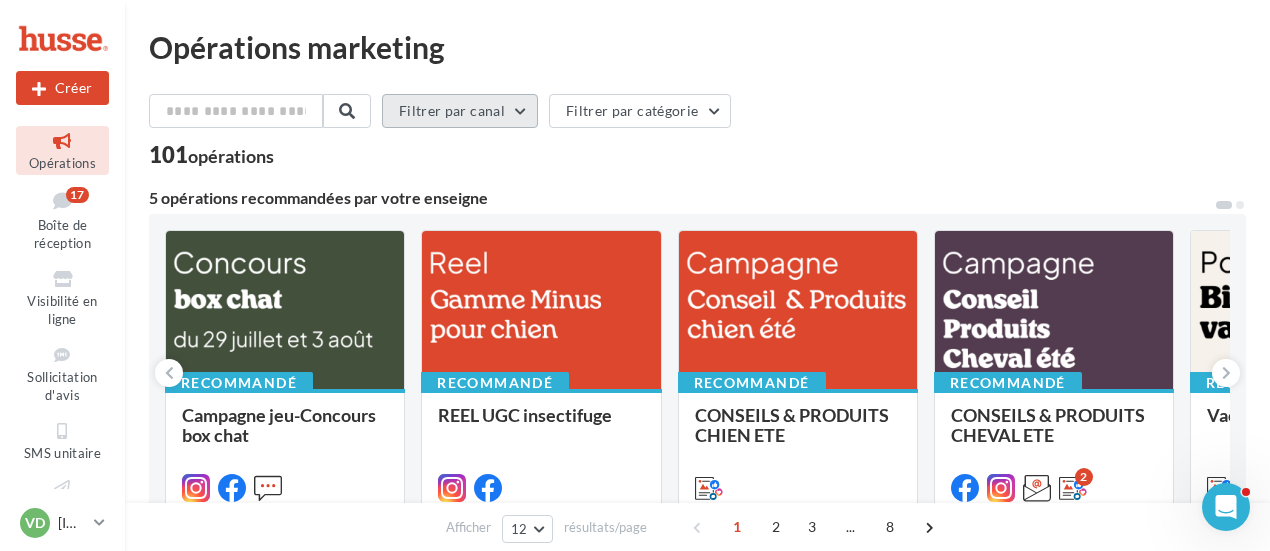click on "Filtrer par canal" at bounding box center [460, 111] 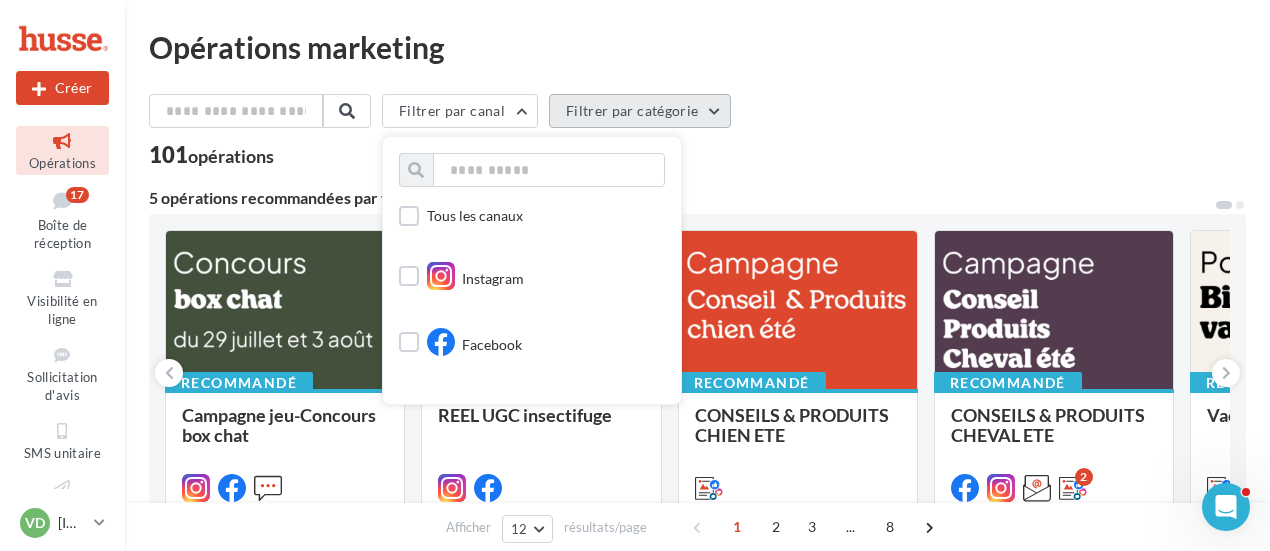 click on "Filtrer par catégorie" at bounding box center [640, 111] 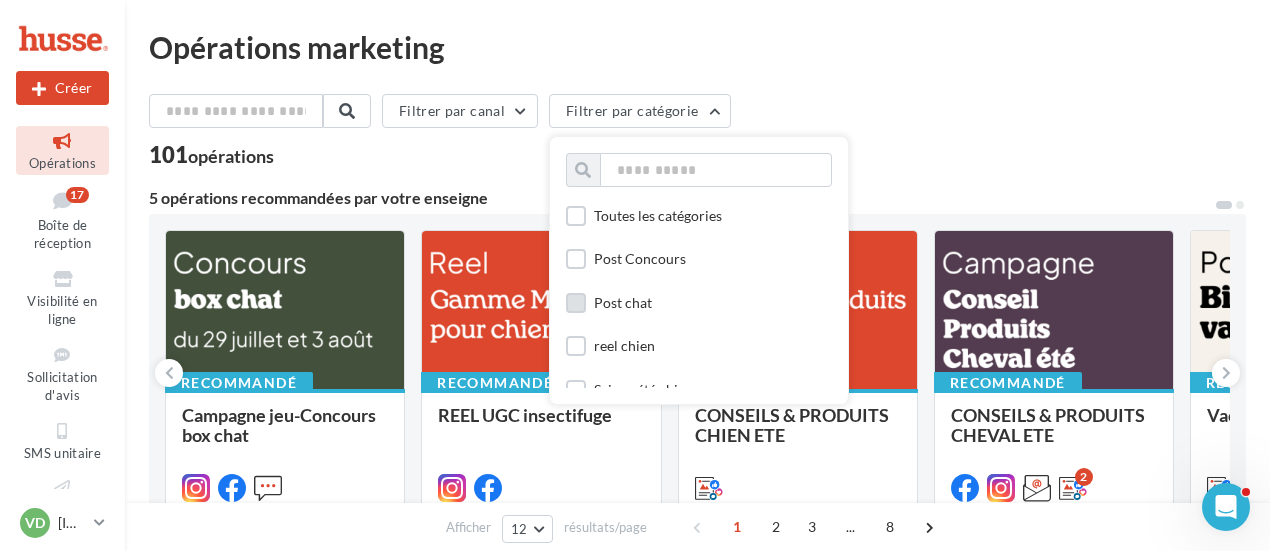 click at bounding box center (576, 303) 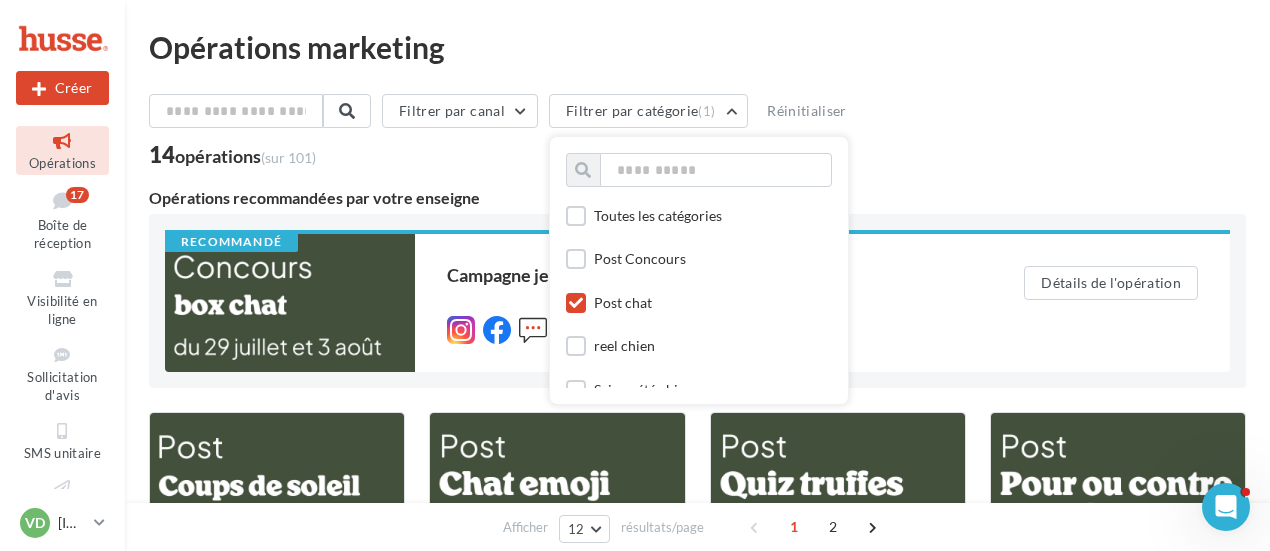 click on "Filtrer par canal         Filtrer par catégorie  (1)                         Toutes les catégories         Post Concours         Post chat         reel chien         Saison été chien         cheval         Post         Post Conseils         Reel         Post cheval         concours         POST         Post interactif         post interactif cheval         Post voix de marque         Post chien         Post produit         Newsletter         Campagne SMS         Brand Voice         Recrutement VDI
Réinitialiser" at bounding box center [697, 115] 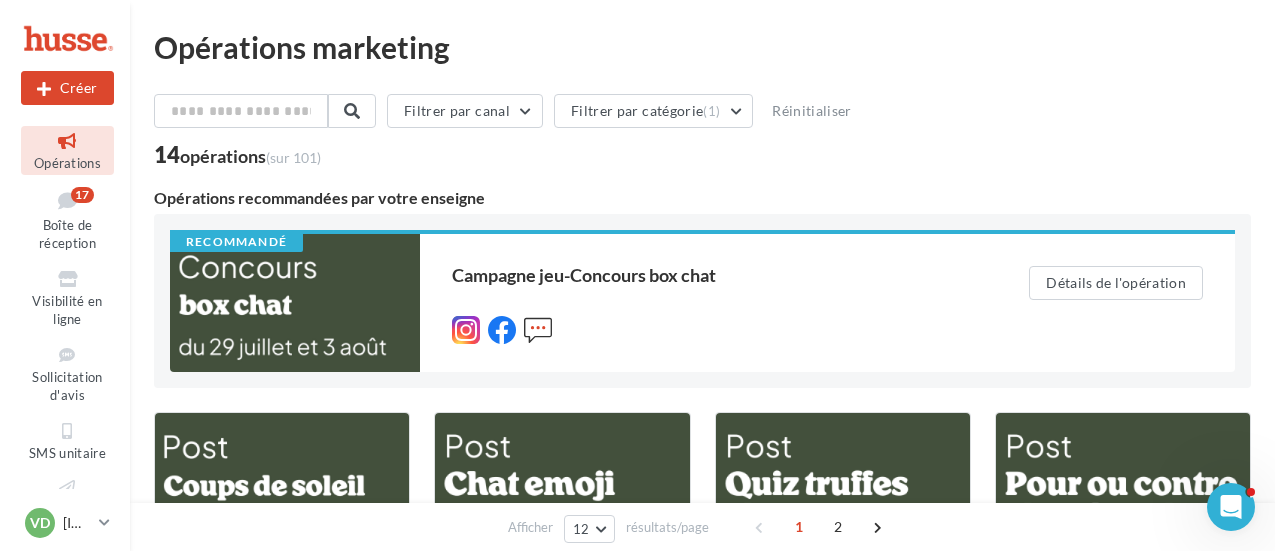 scroll, scrollTop: 200, scrollLeft: 0, axis: vertical 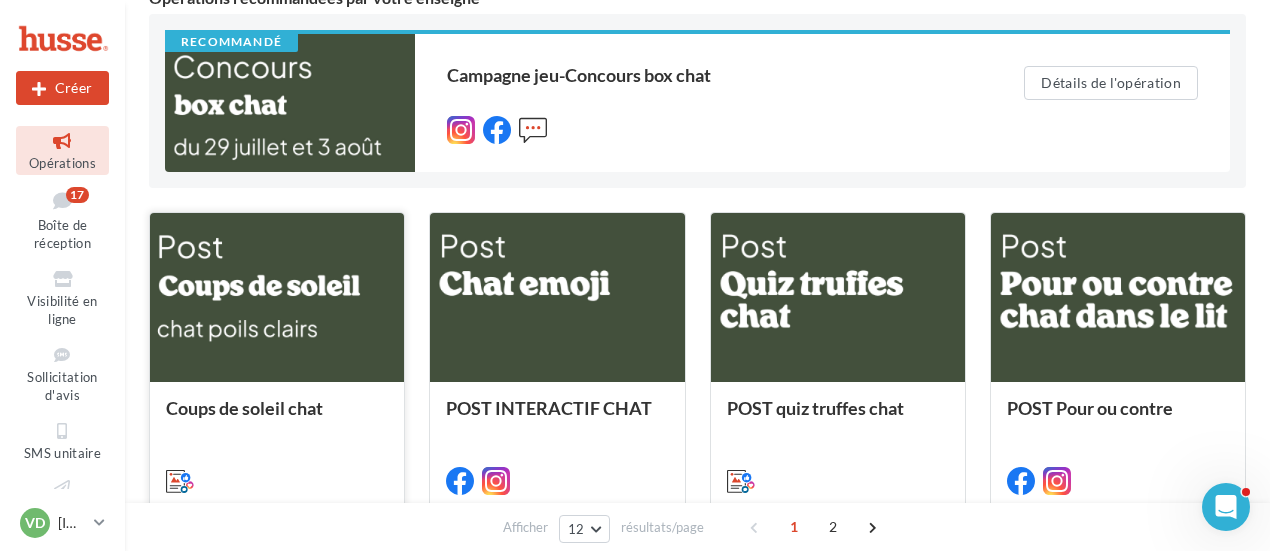 click at bounding box center [277, 298] 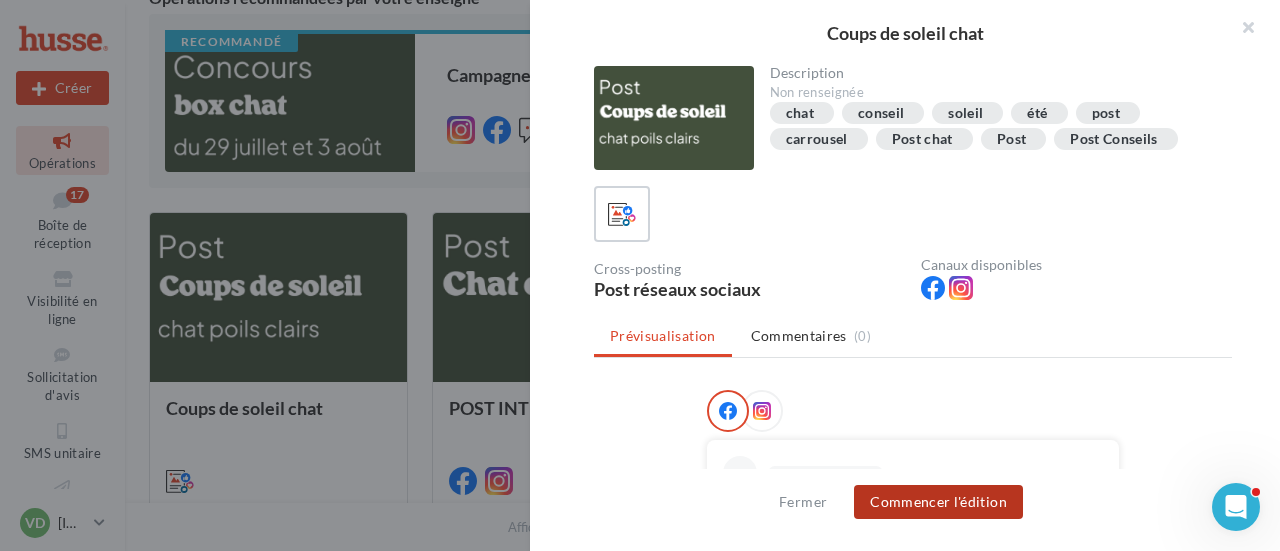 click on "Commencer l'édition" at bounding box center (938, 502) 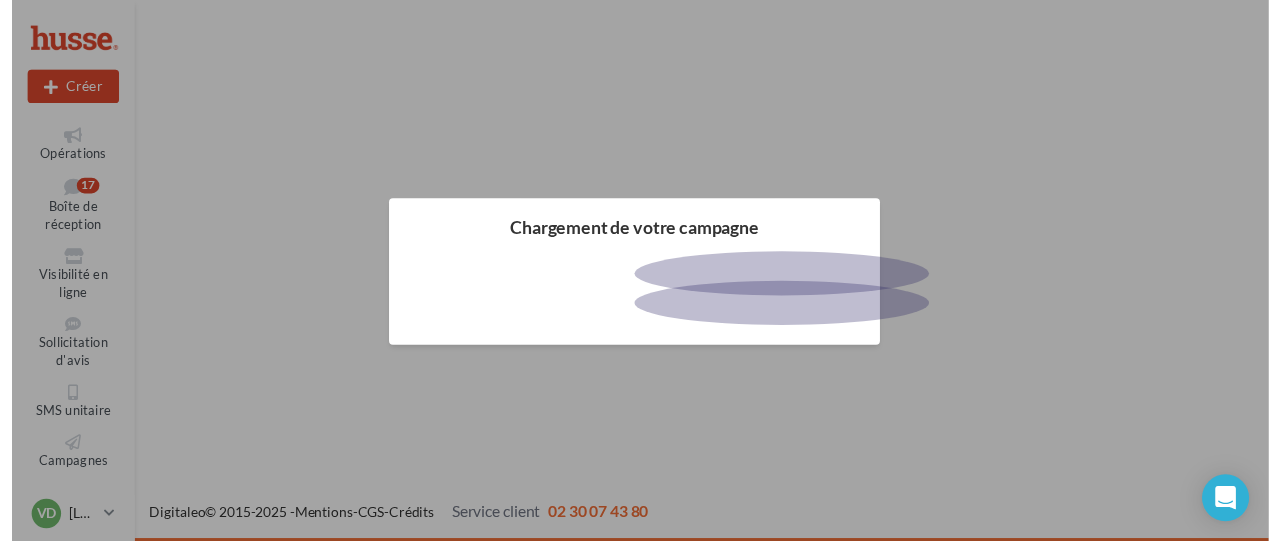 scroll, scrollTop: 0, scrollLeft: 0, axis: both 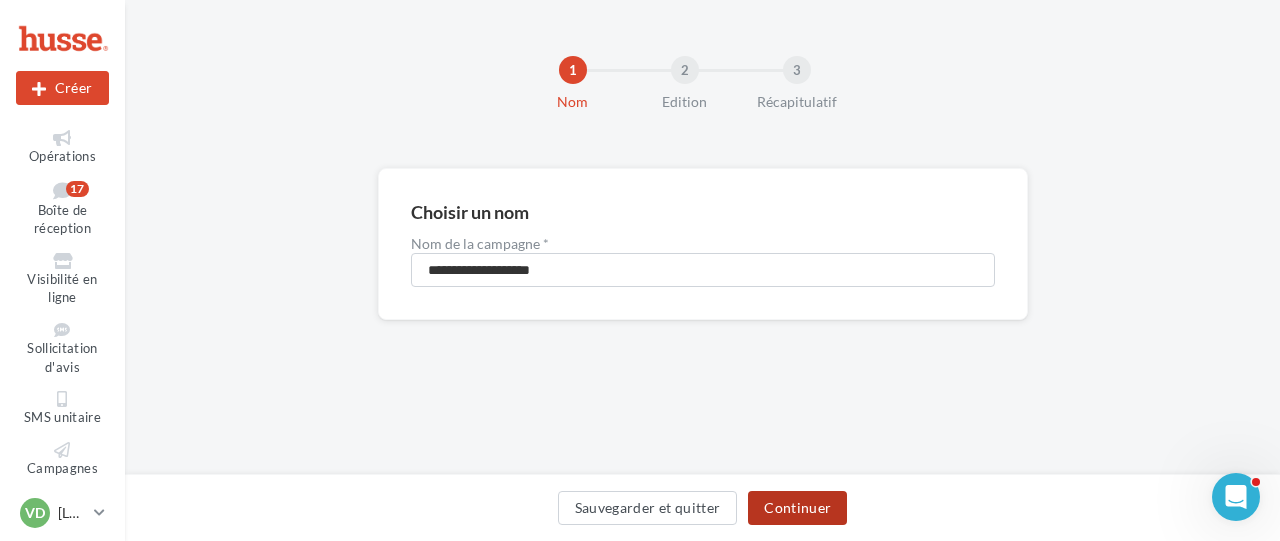 click on "Continuer" at bounding box center [797, 508] 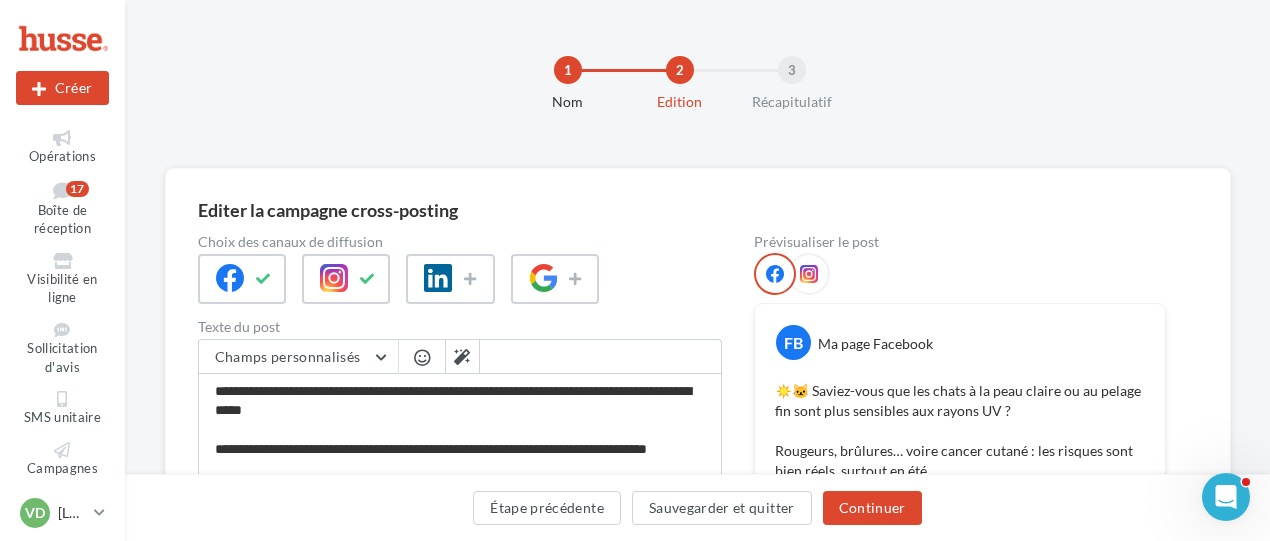 scroll, scrollTop: 74, scrollLeft: 0, axis: vertical 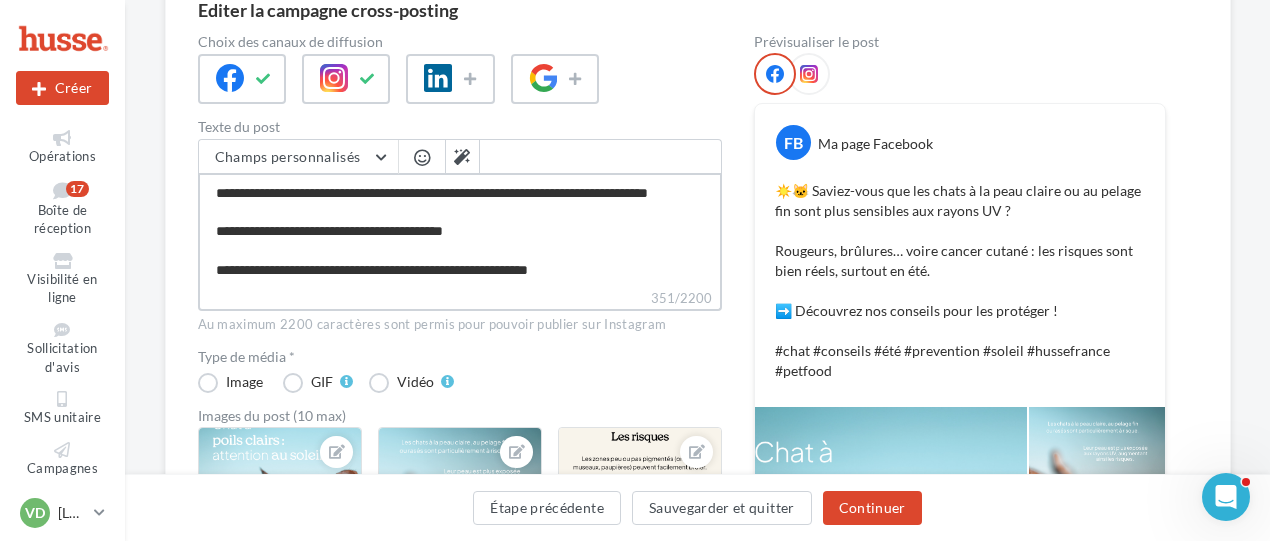 drag, startPoint x: 604, startPoint y: 269, endPoint x: 205, endPoint y: 273, distance: 399.02005 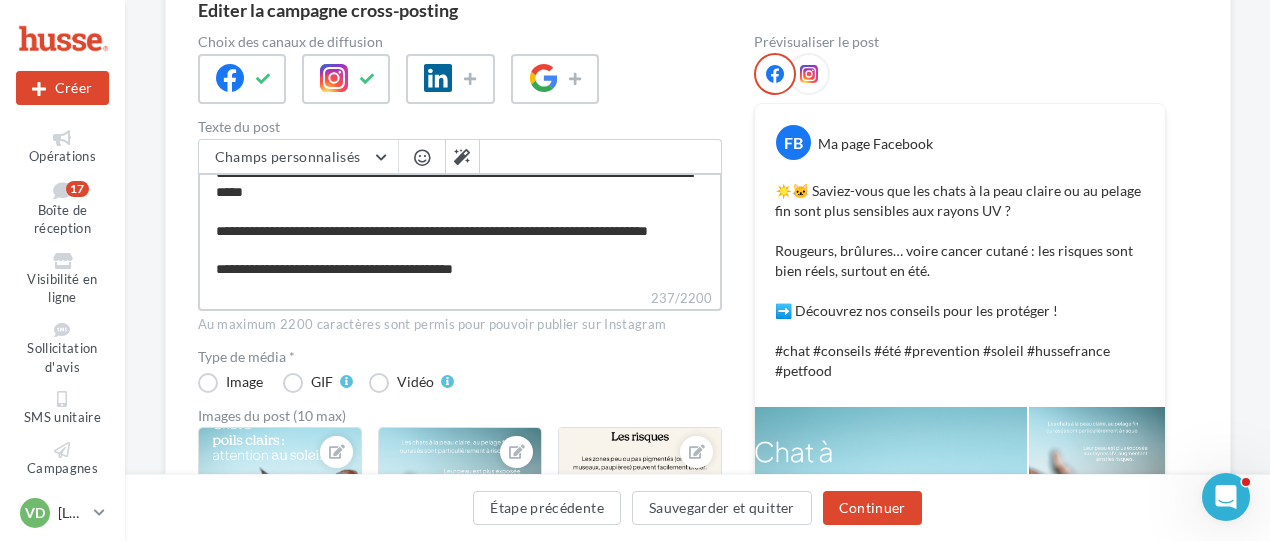 scroll, scrollTop: 0, scrollLeft: 0, axis: both 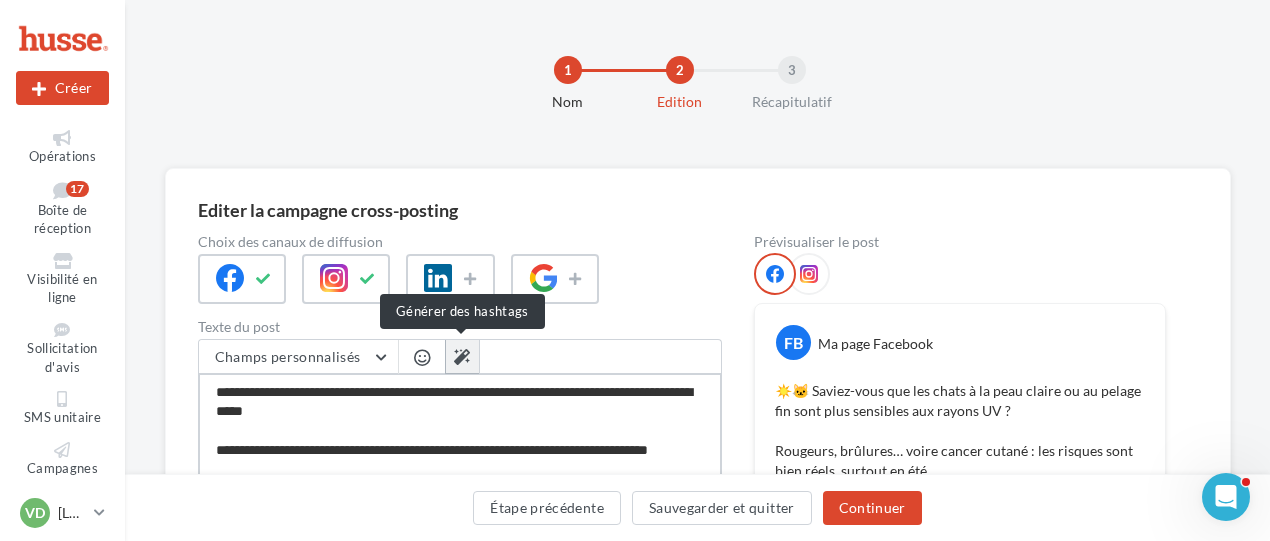 type on "**********" 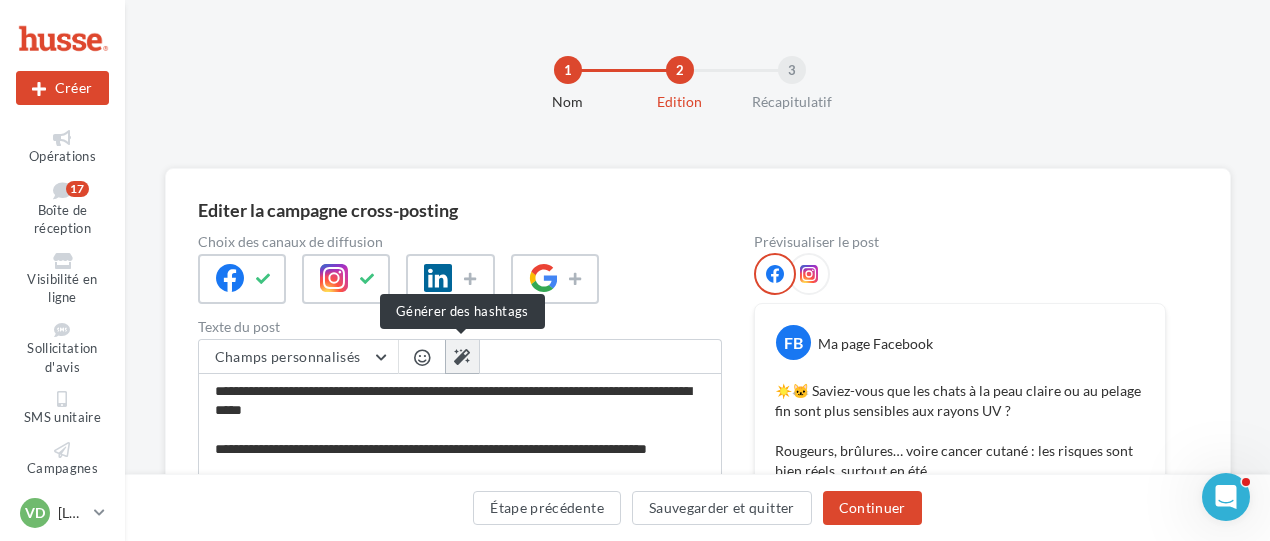 click at bounding box center [462, 357] 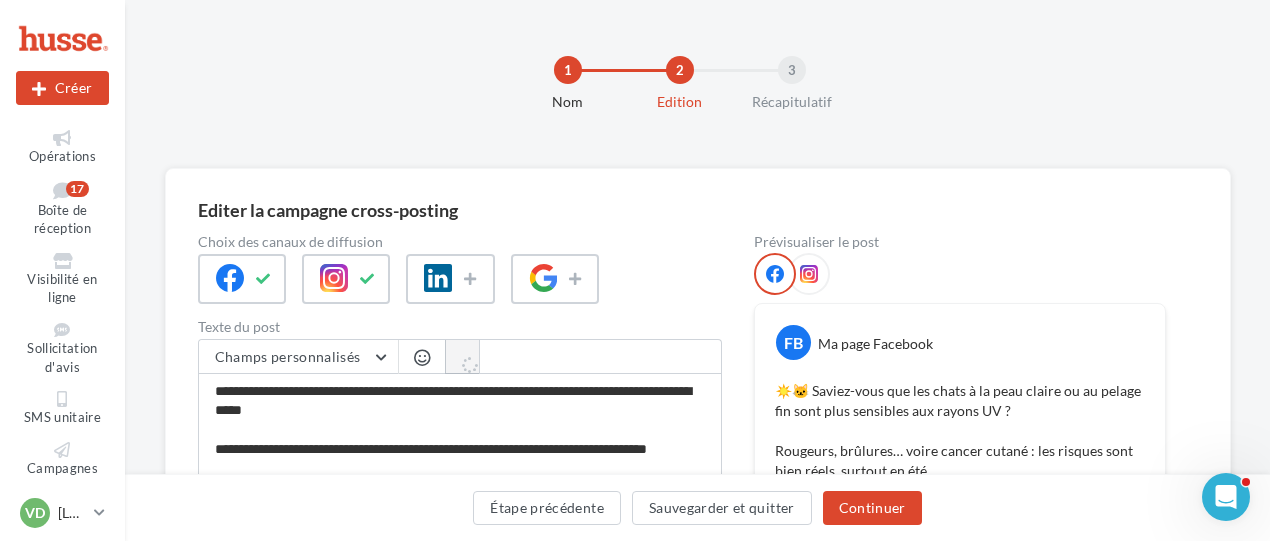 scroll, scrollTop: 200, scrollLeft: 0, axis: vertical 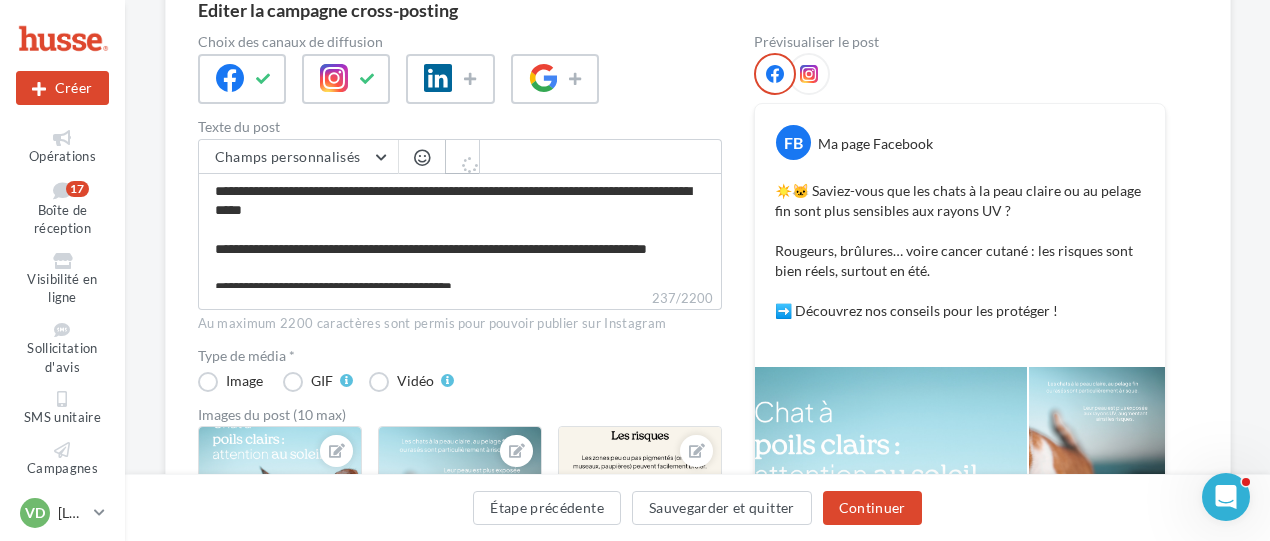 type on "**********" 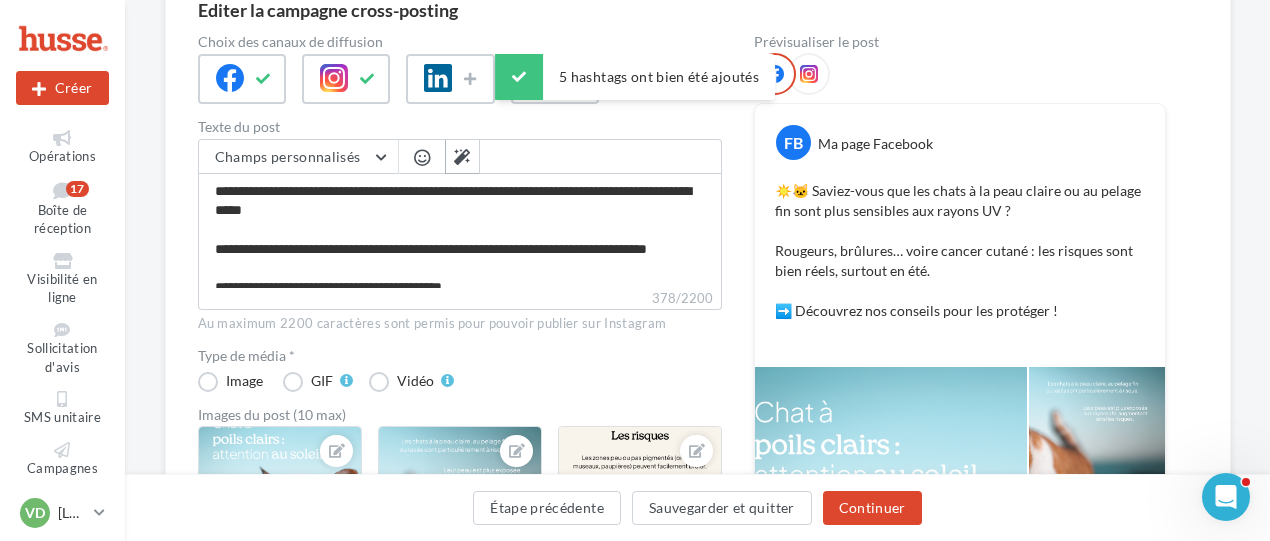 scroll, scrollTop: 74, scrollLeft: 0, axis: vertical 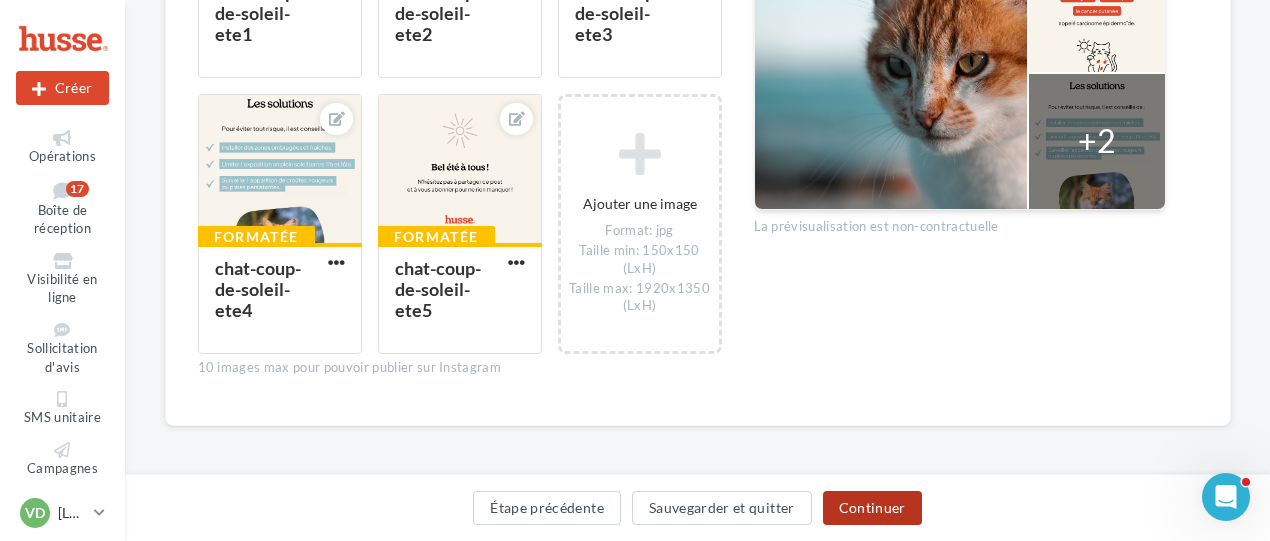 click on "Continuer" at bounding box center (872, 508) 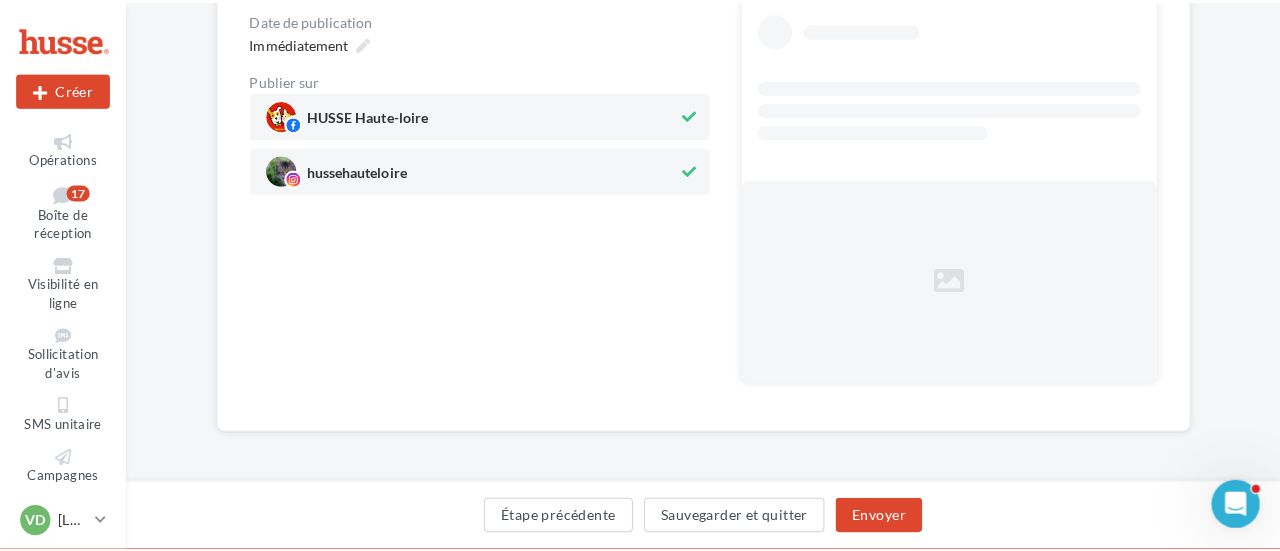 scroll, scrollTop: 88, scrollLeft: 0, axis: vertical 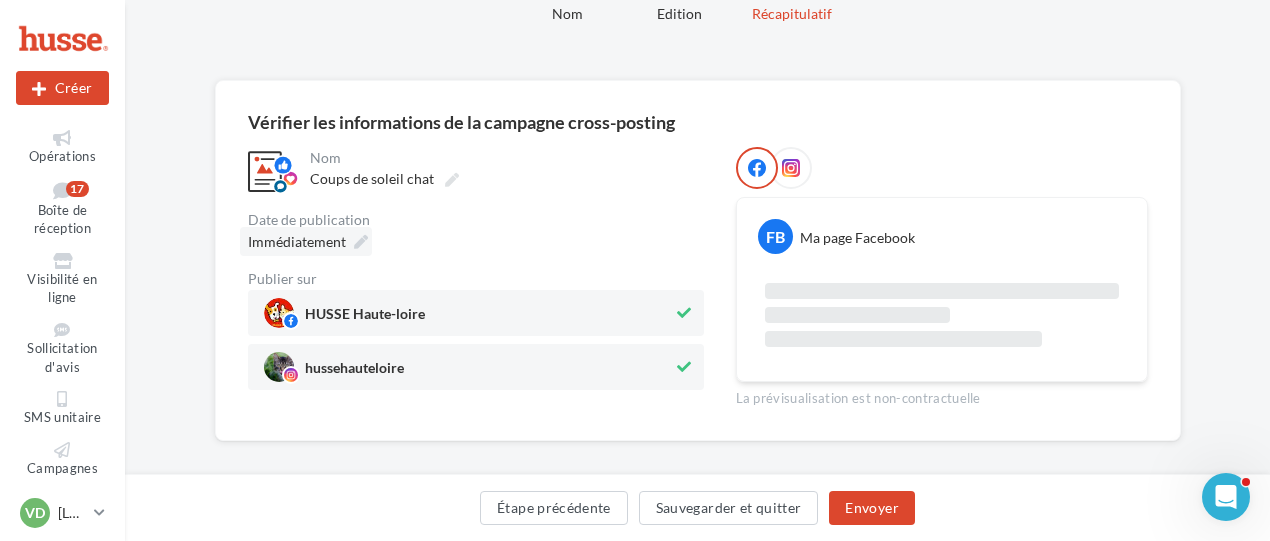 click on "Immédiatement" at bounding box center (306, 241) 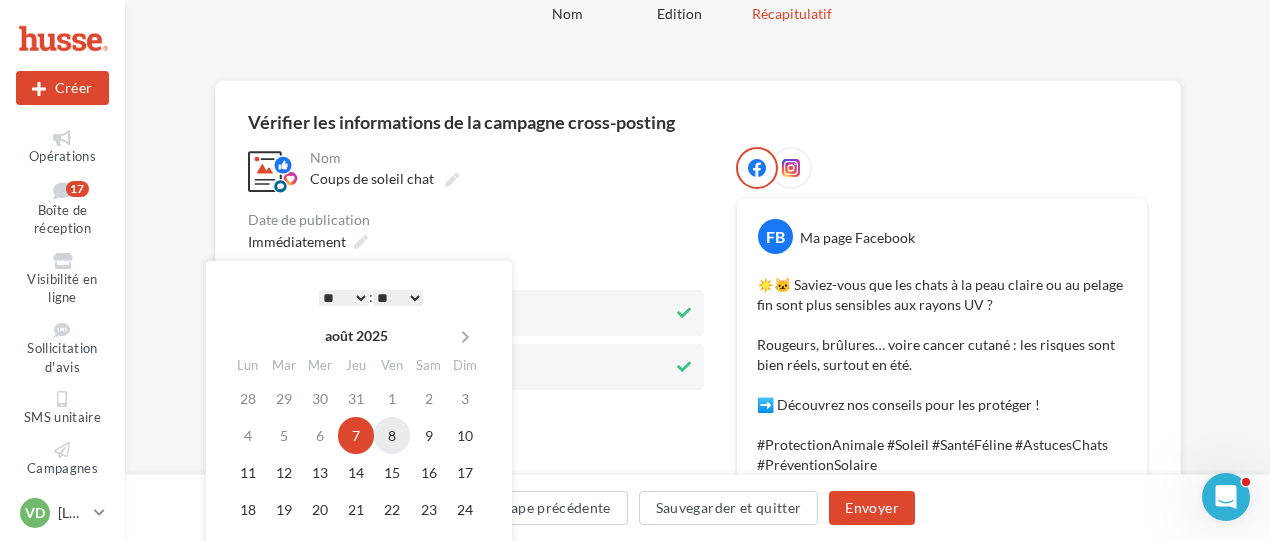 click on "8" at bounding box center [392, 435] 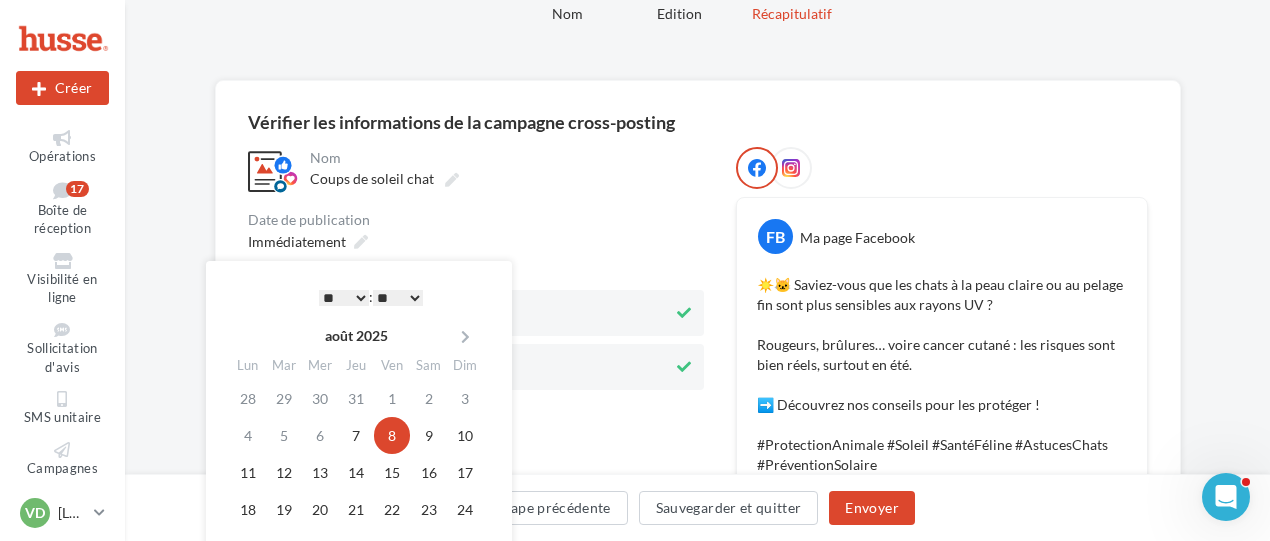 click on "Date de publication" at bounding box center (476, 220) 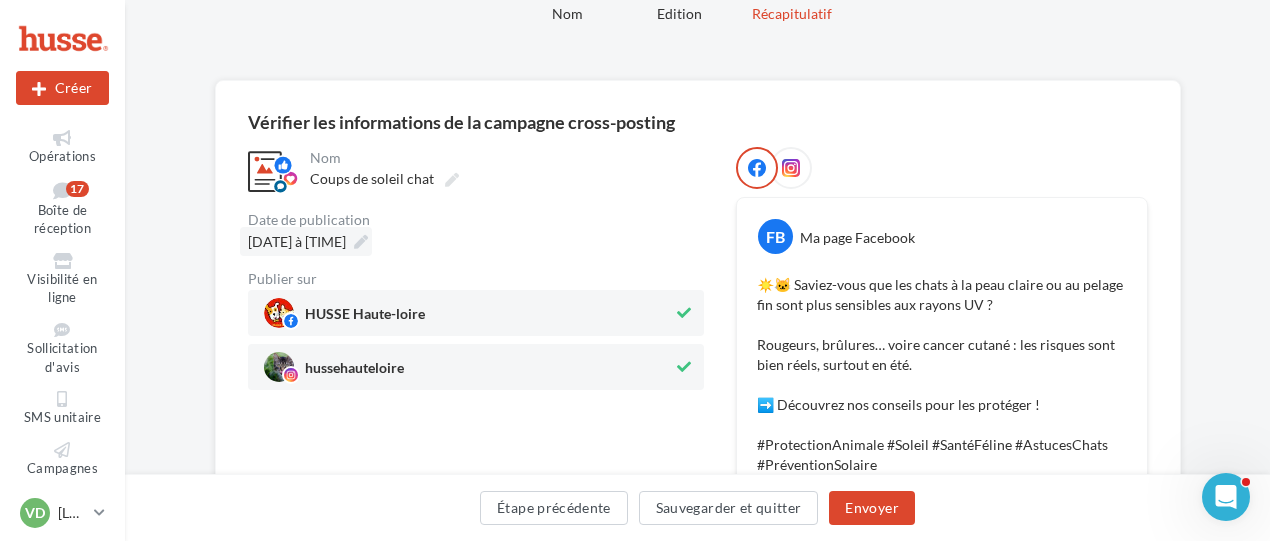 click at bounding box center [361, 242] 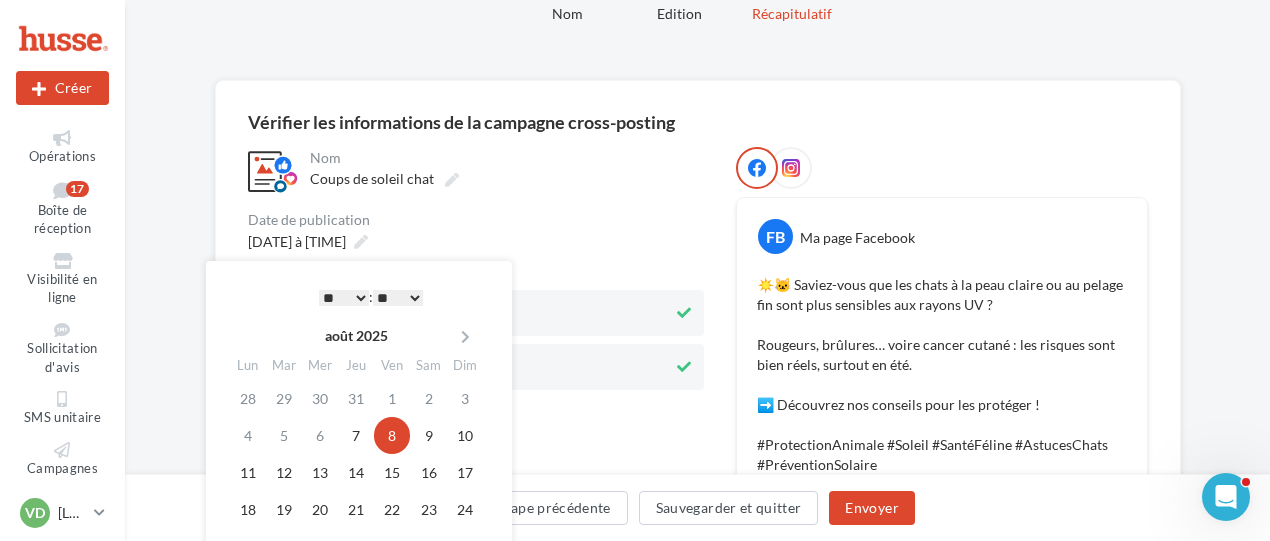 click on "* * * * * * * * * * ** ** ** ** ** ** ** ** ** ** ** ** ** **" at bounding box center [344, 298] 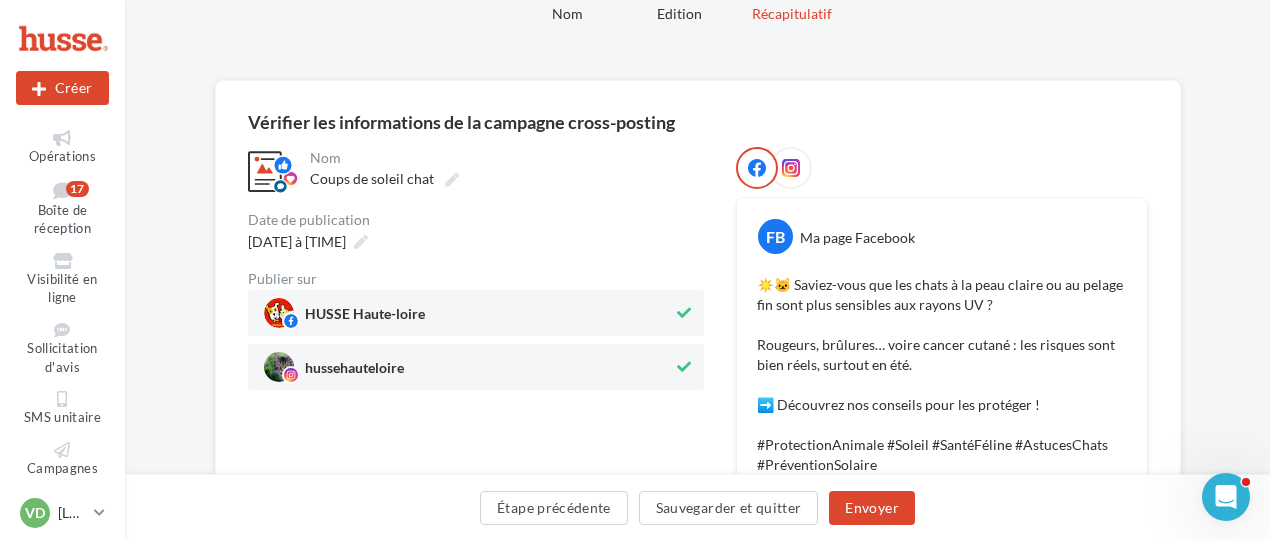 click on "Coups de soleil chat" at bounding box center [505, 179] 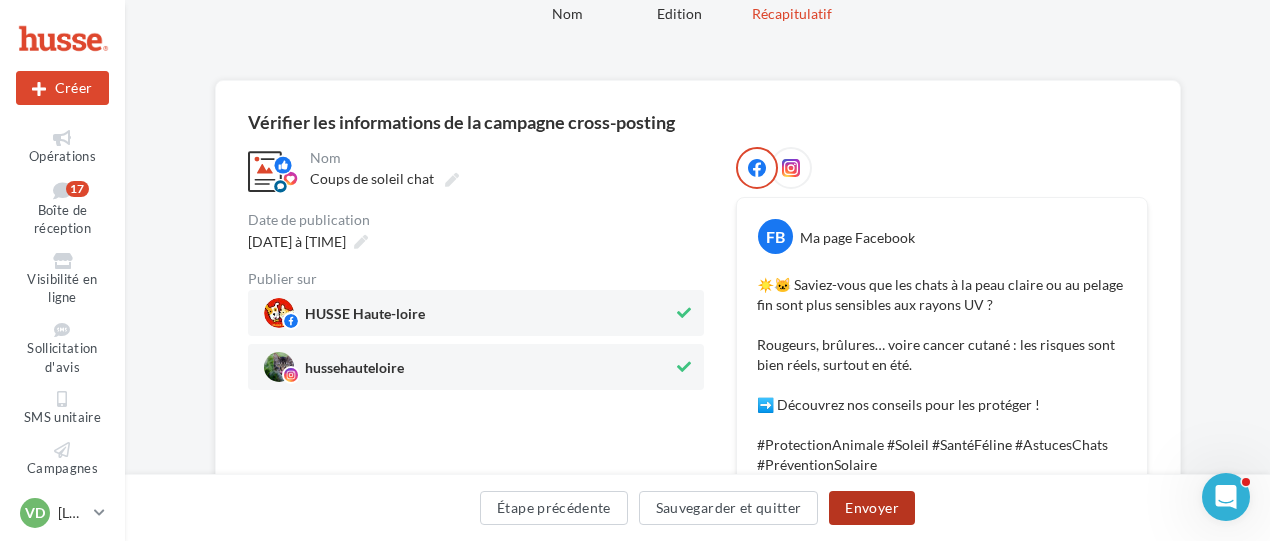 click on "Envoyer" at bounding box center (871, 508) 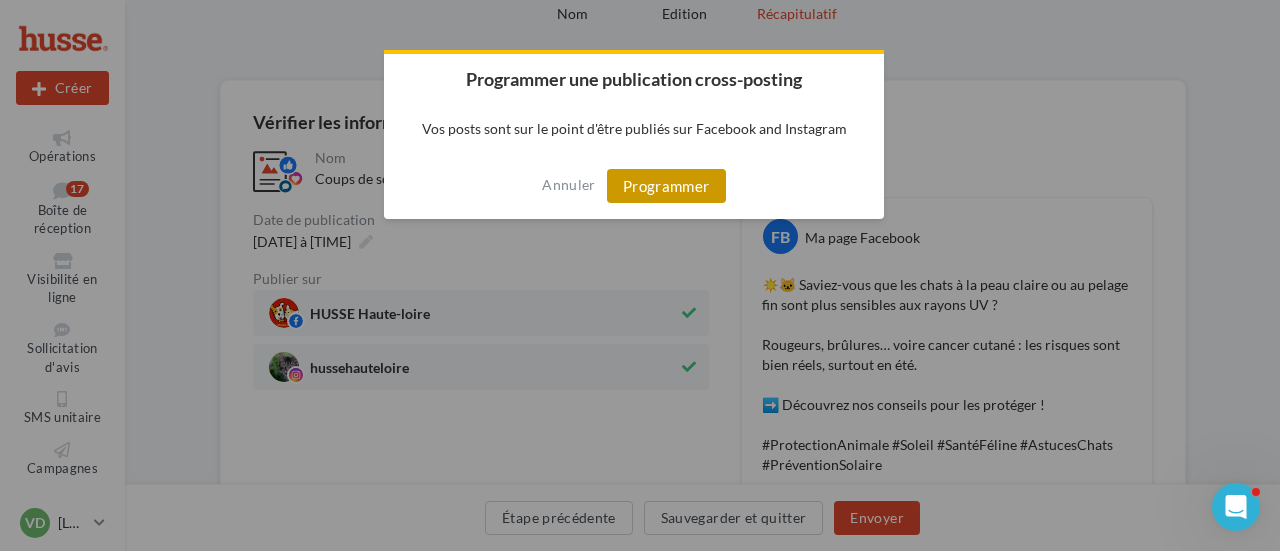 click on "Programmer" at bounding box center (666, 186) 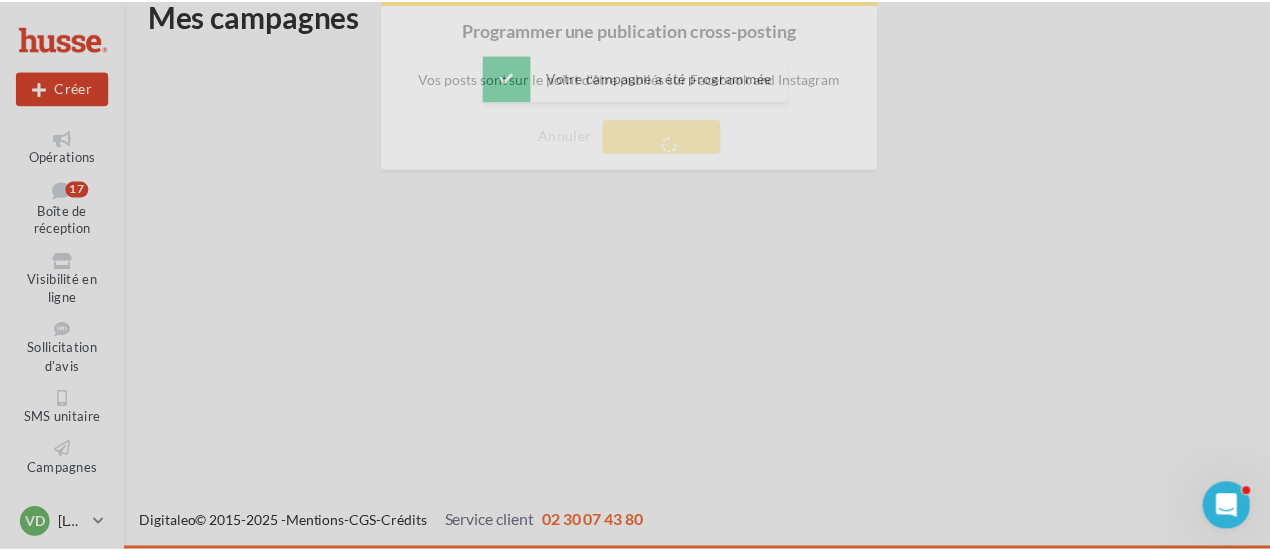 scroll, scrollTop: 32, scrollLeft: 0, axis: vertical 